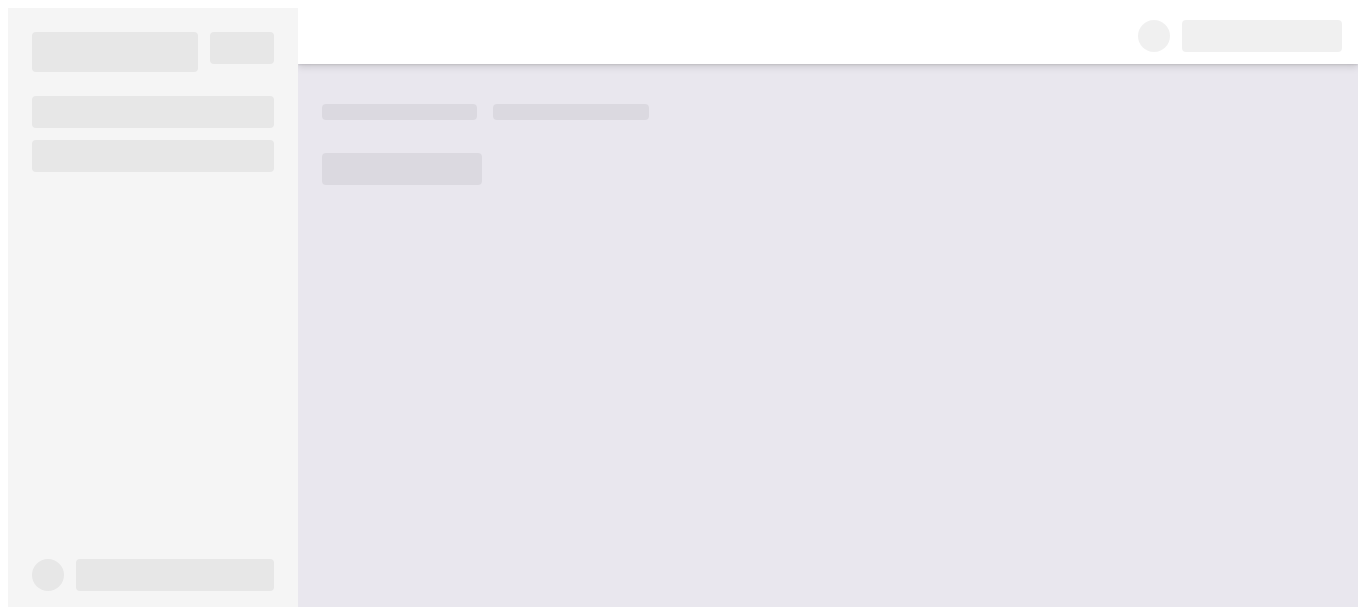 scroll, scrollTop: 0, scrollLeft: 0, axis: both 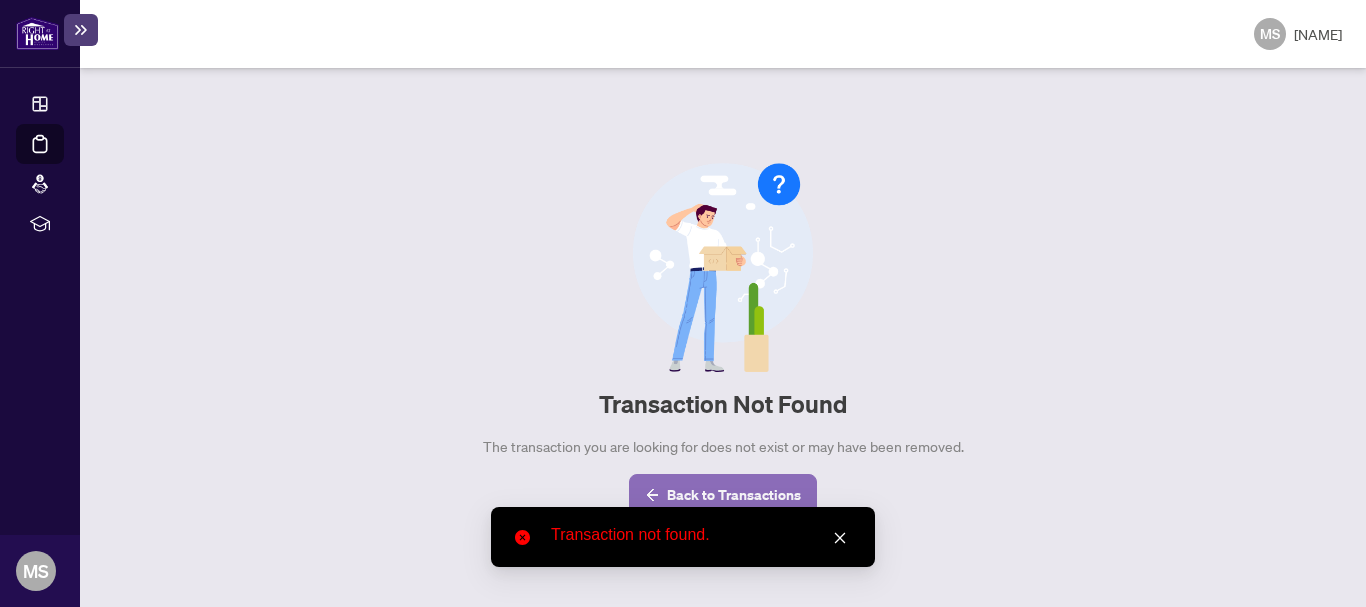 click on "Back to Transactions" at bounding box center (734, 495) 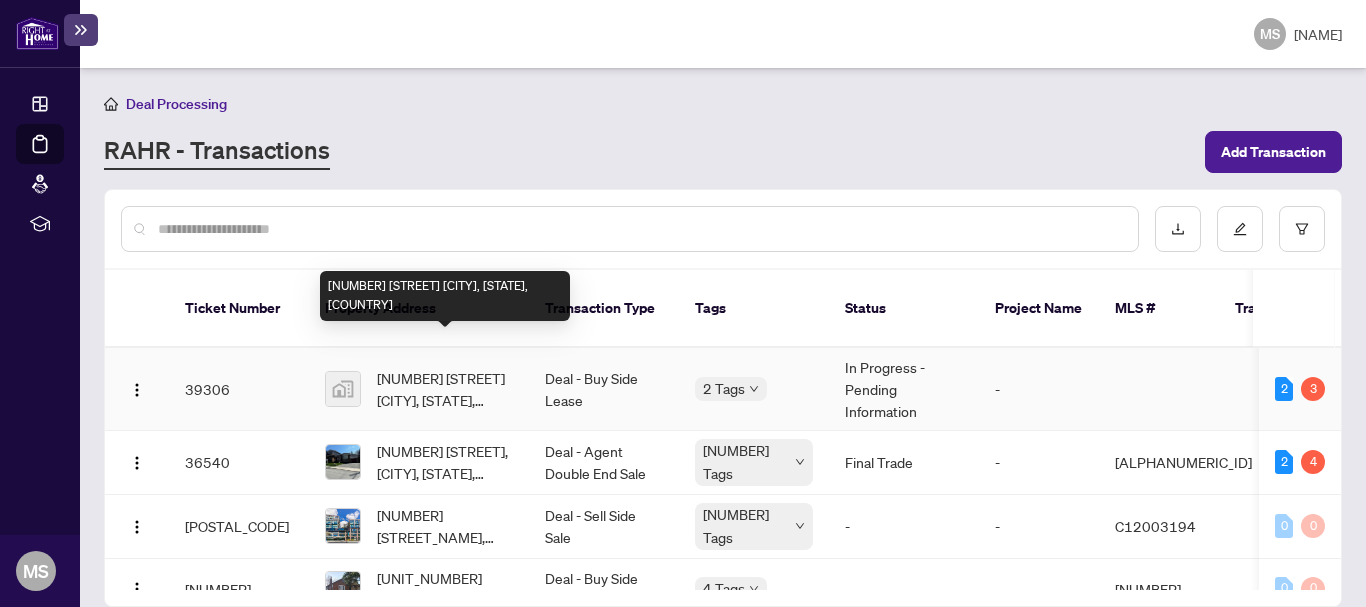 click on "[NUMBER] [STREET] [CITY], [STATE], [COUNTRY]" at bounding box center (445, 389) 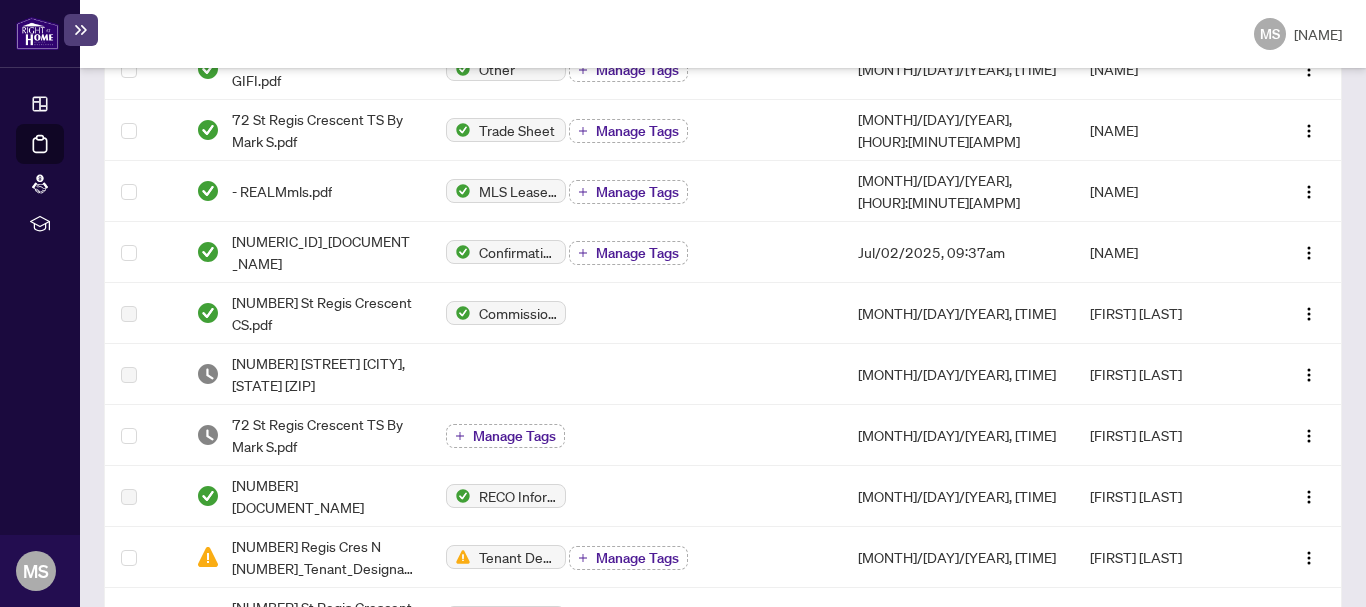 scroll, scrollTop: 688, scrollLeft: 0, axis: vertical 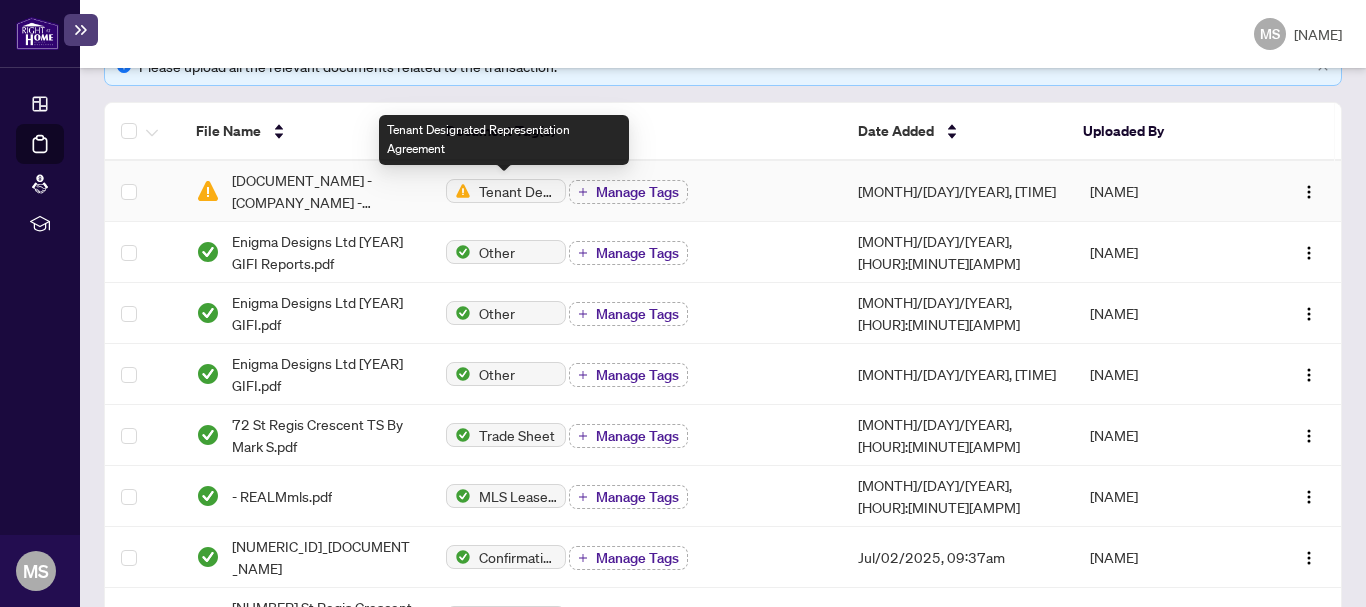 click on "Tenant Designated Representation Agreement" at bounding box center (518, 191) 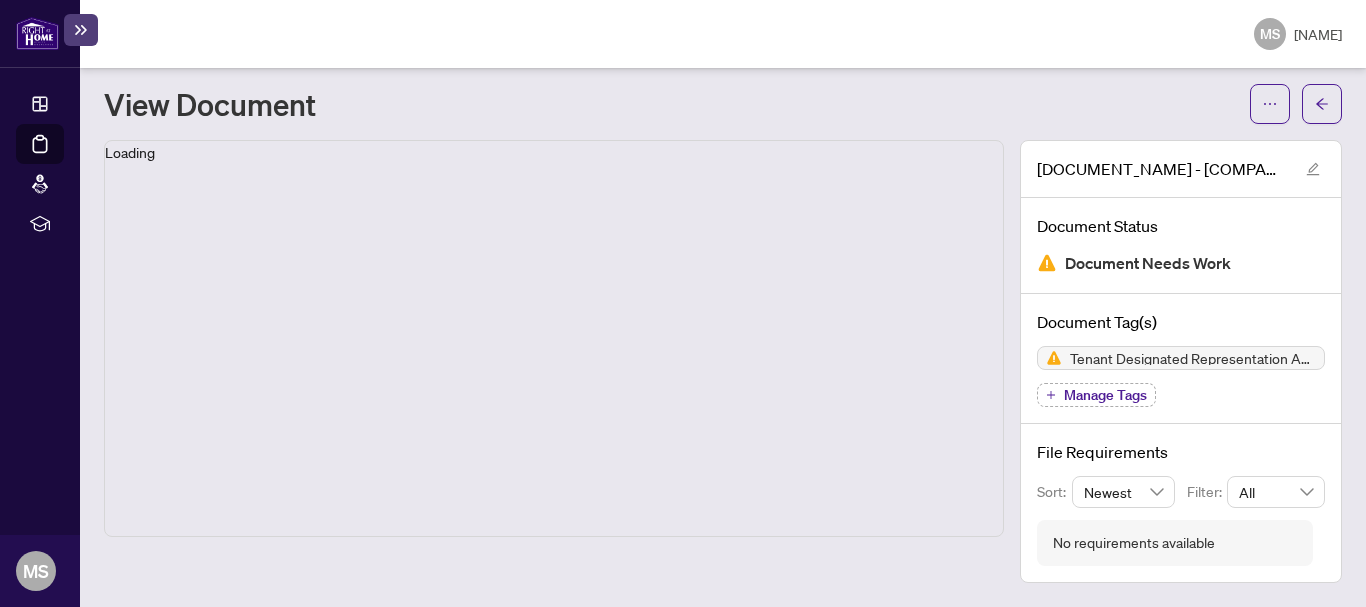 scroll, scrollTop: 45, scrollLeft: 0, axis: vertical 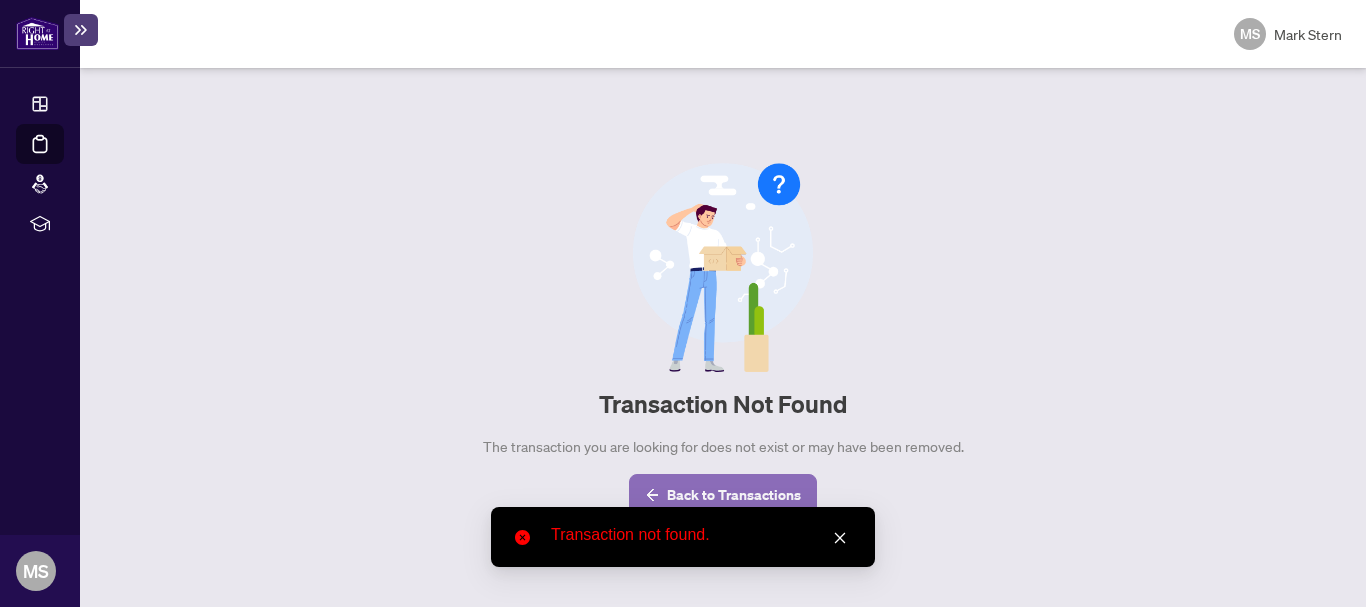 click on "Back to Transactions" at bounding box center (734, 495) 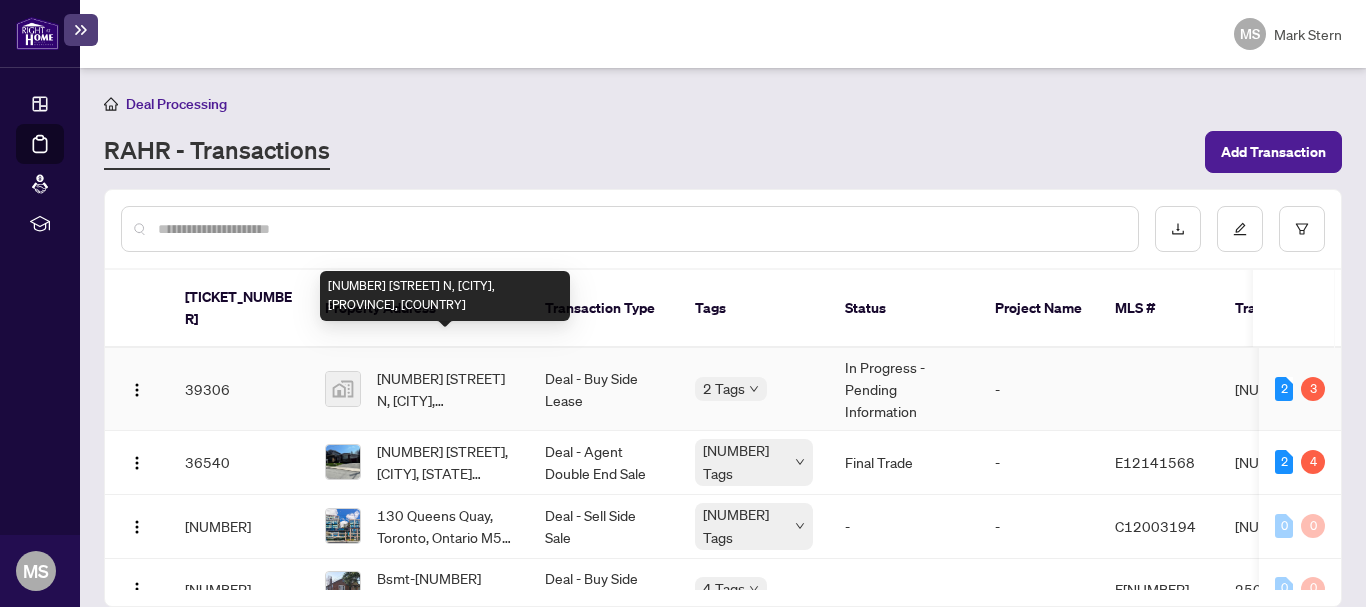 click on "[NUMBER] [STREET] N, [CITY], [PROVINCE], [COUNTRY]" at bounding box center (445, 389) 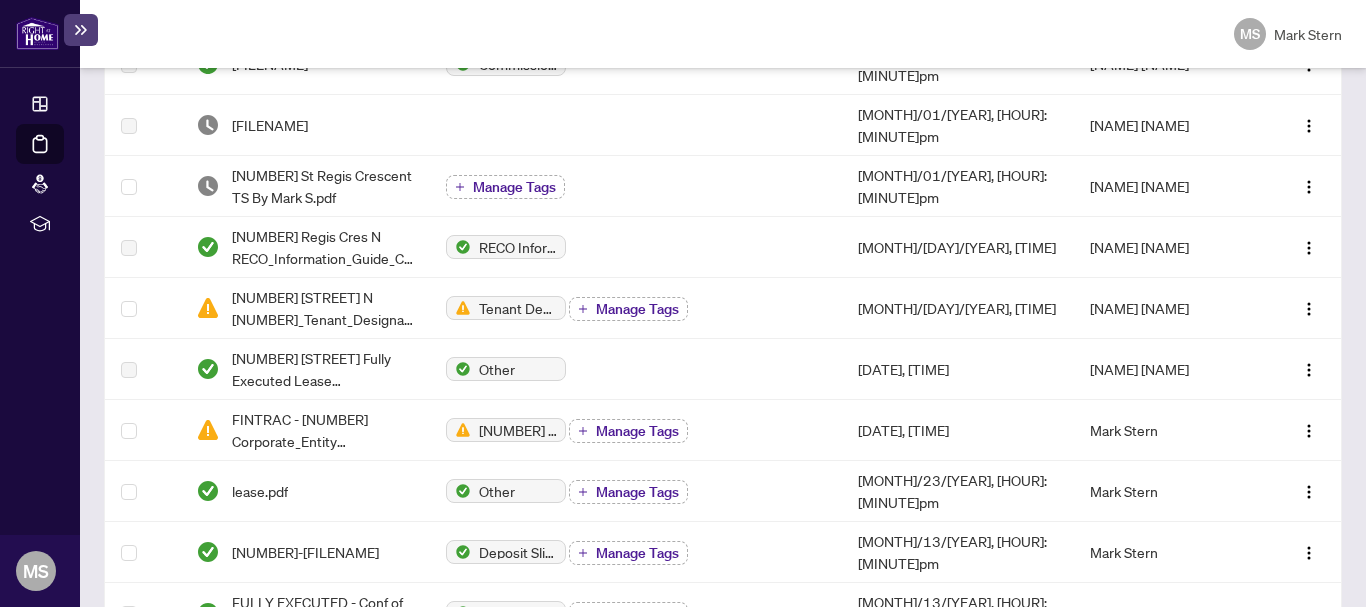 scroll, scrollTop: 930, scrollLeft: 0, axis: vertical 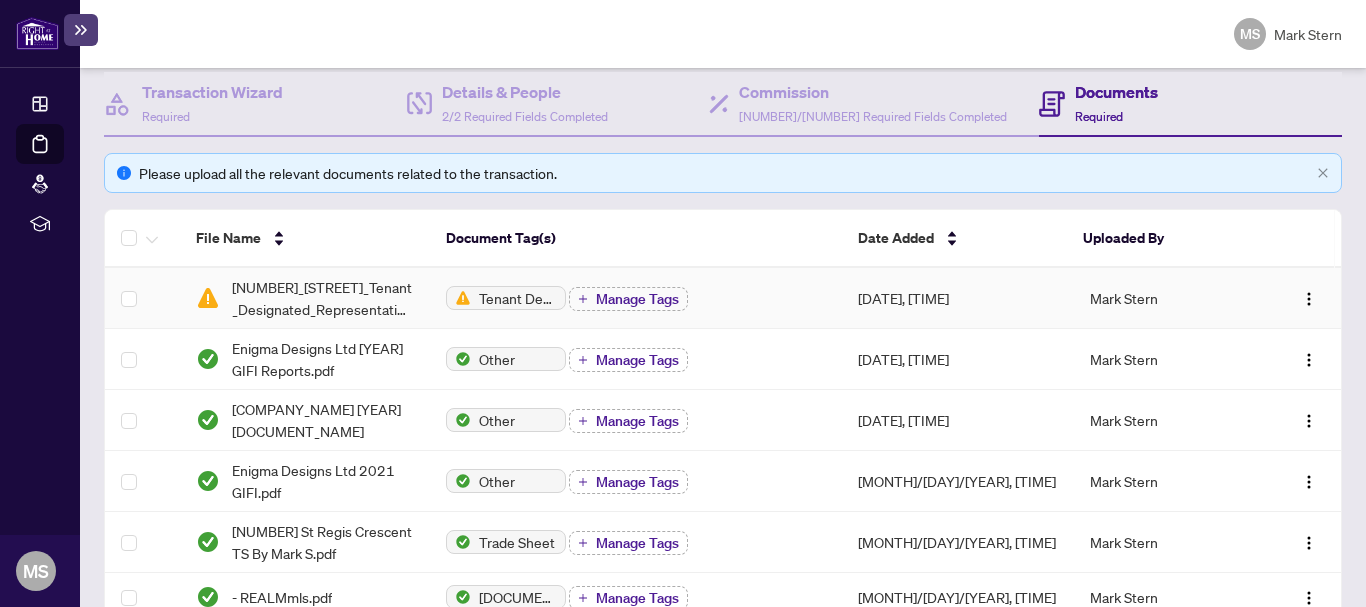 click on "Tenant Designated Representation Agreement Manage Tags" at bounding box center (305, 298) 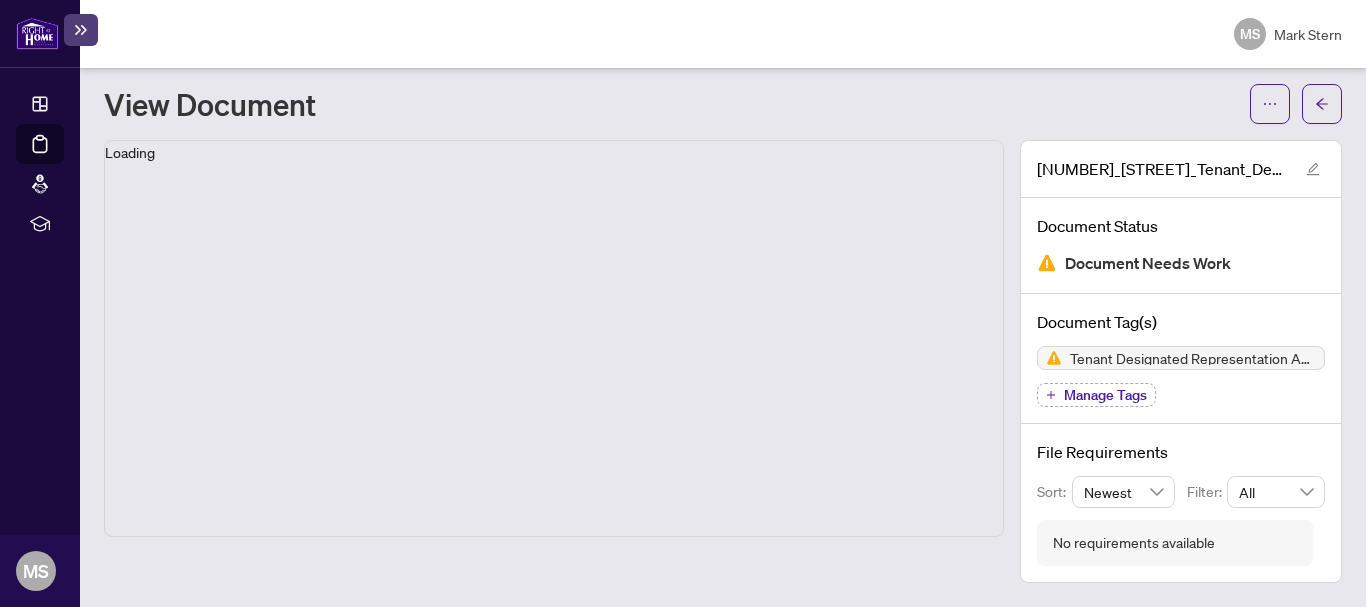 scroll, scrollTop: 45, scrollLeft: 0, axis: vertical 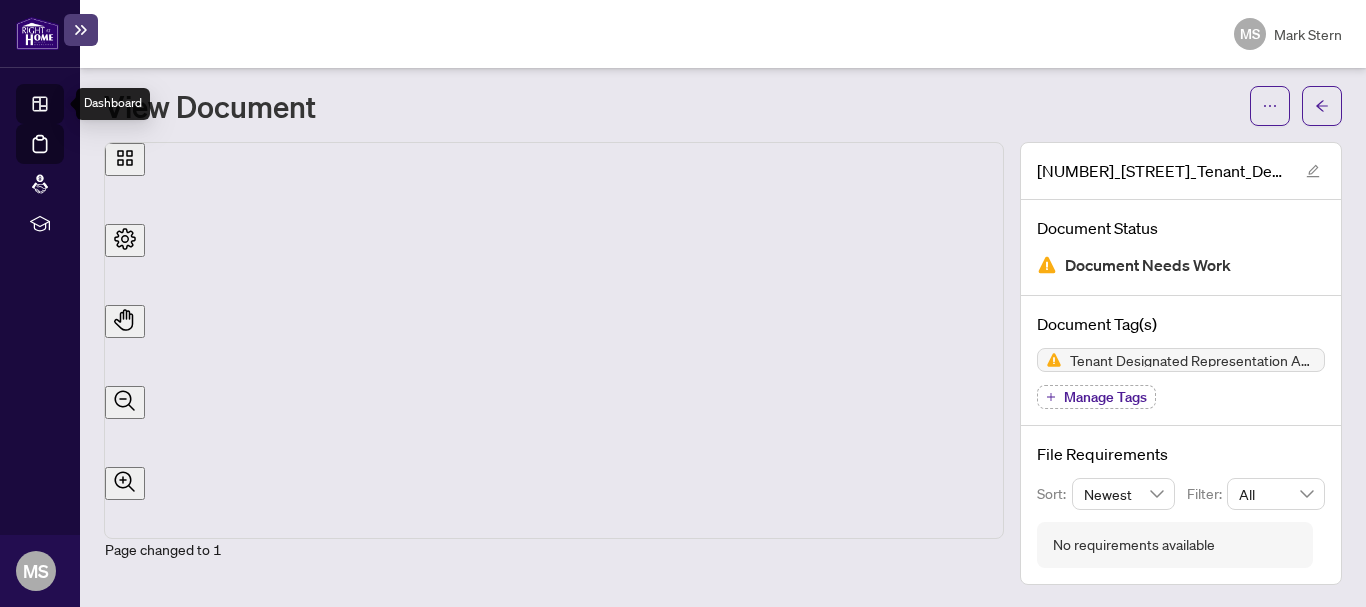 click on "Dashboard" at bounding box center (62, 107) 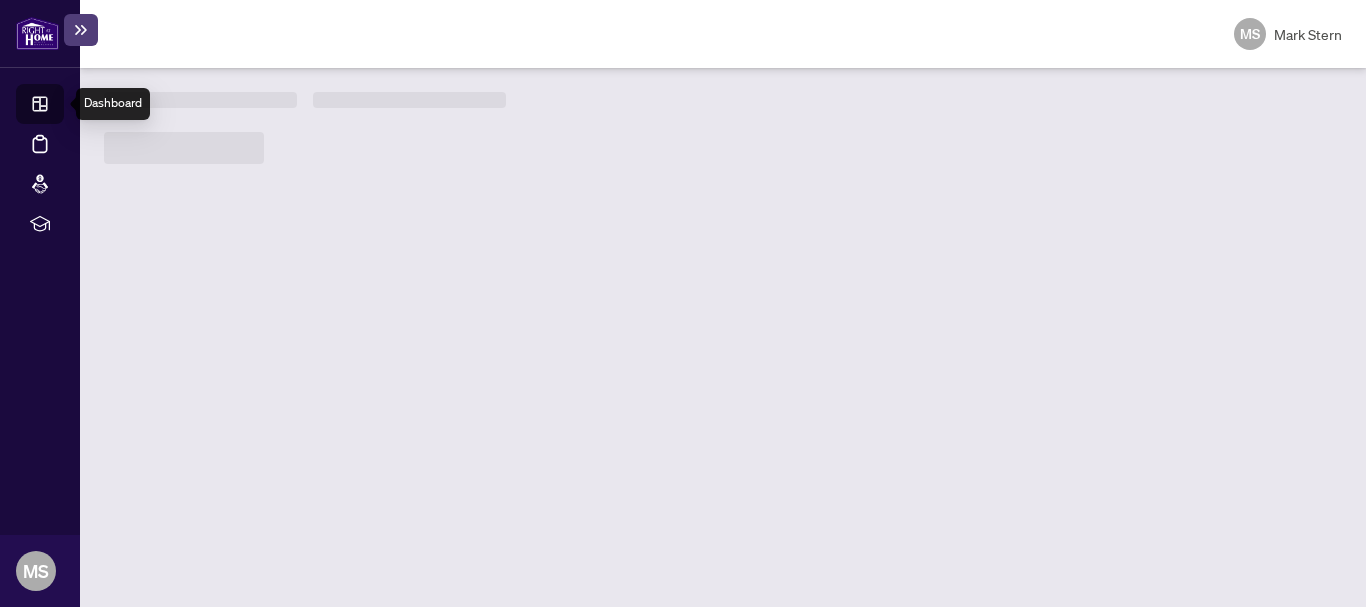 scroll, scrollTop: 0, scrollLeft: 0, axis: both 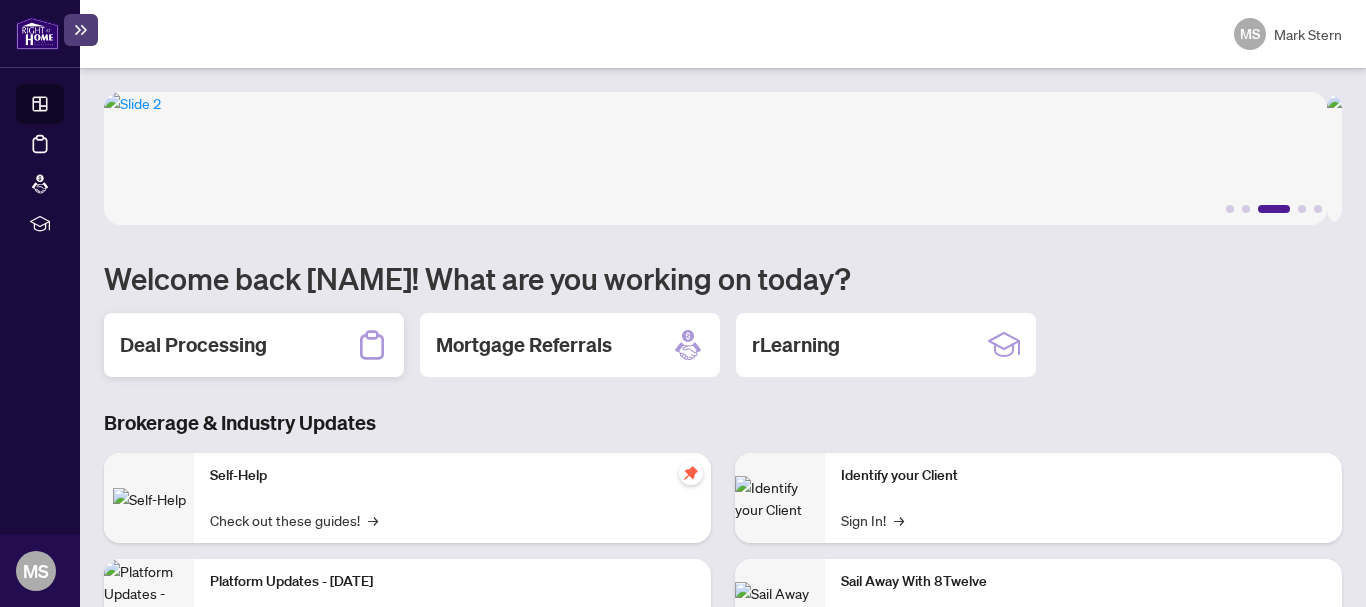 click on "Deal Processing" at bounding box center [193, 345] 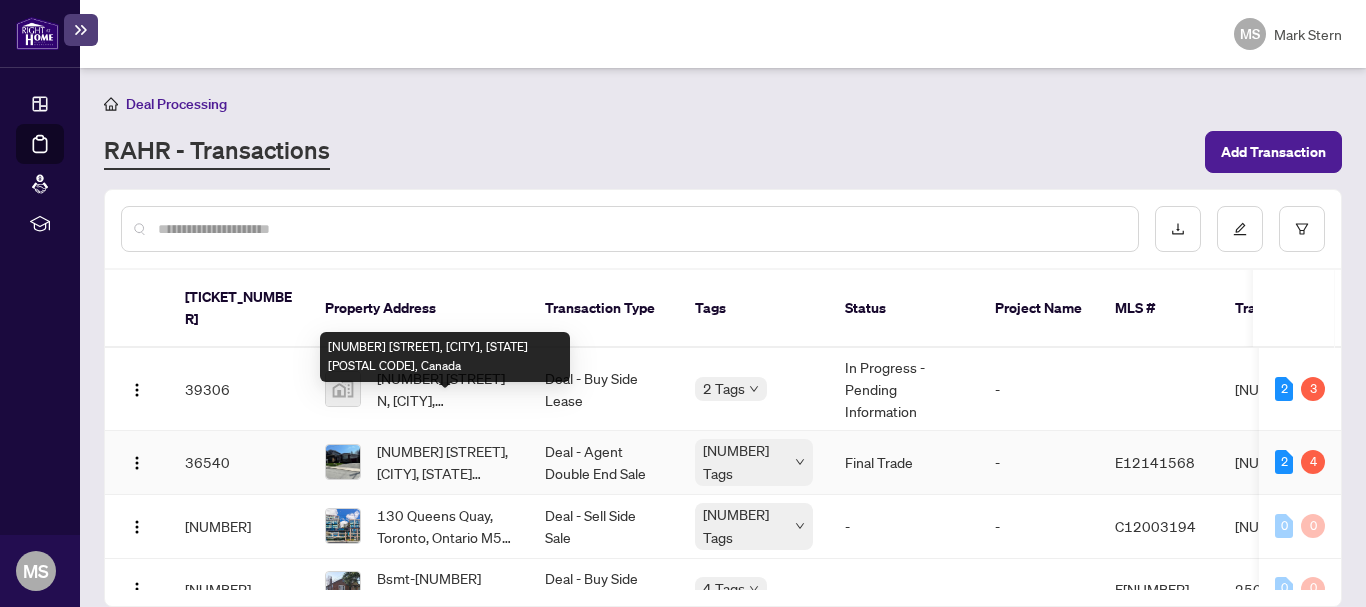 click on "[NUMBER] [STREET], [CITY], [STATE] [POSTAL CODE], Canada" at bounding box center [445, 462] 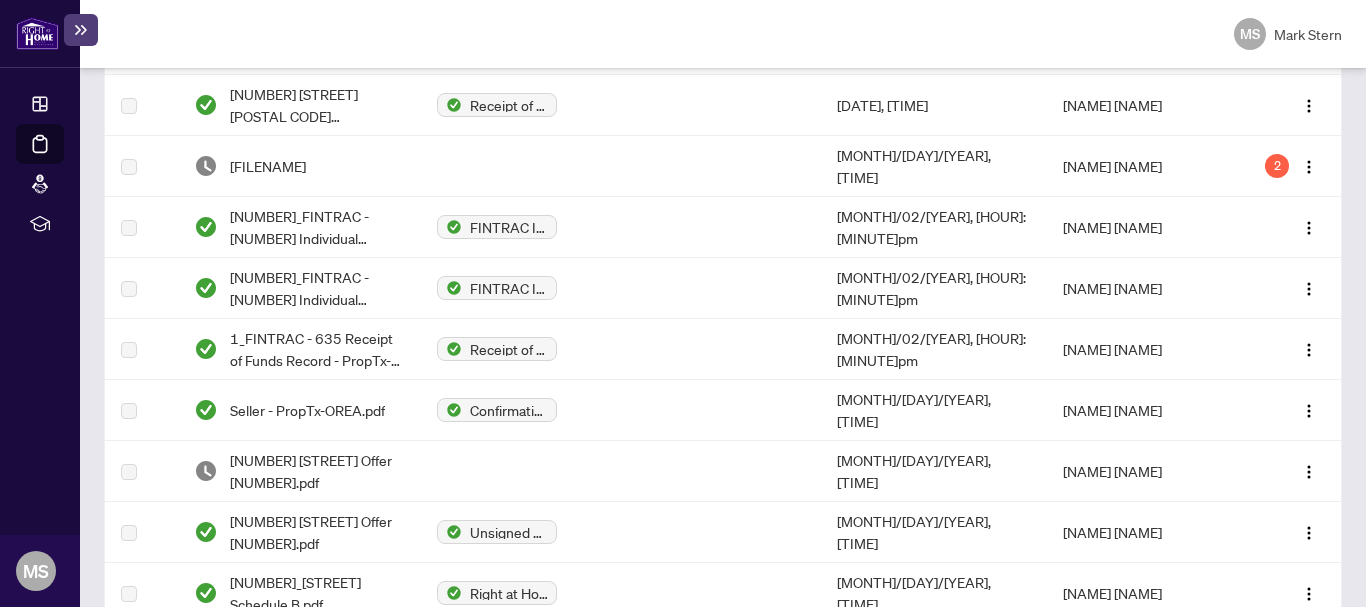 scroll, scrollTop: 0, scrollLeft: 0, axis: both 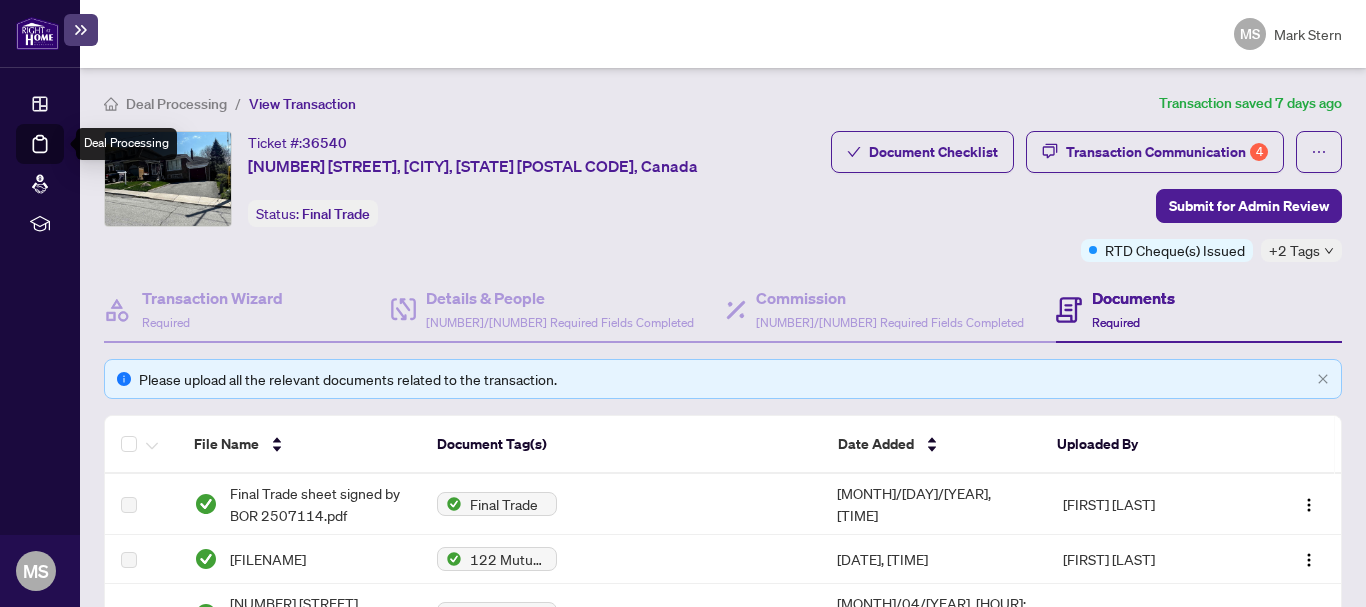 click on "Deal Processing" at bounding box center (63, 158) 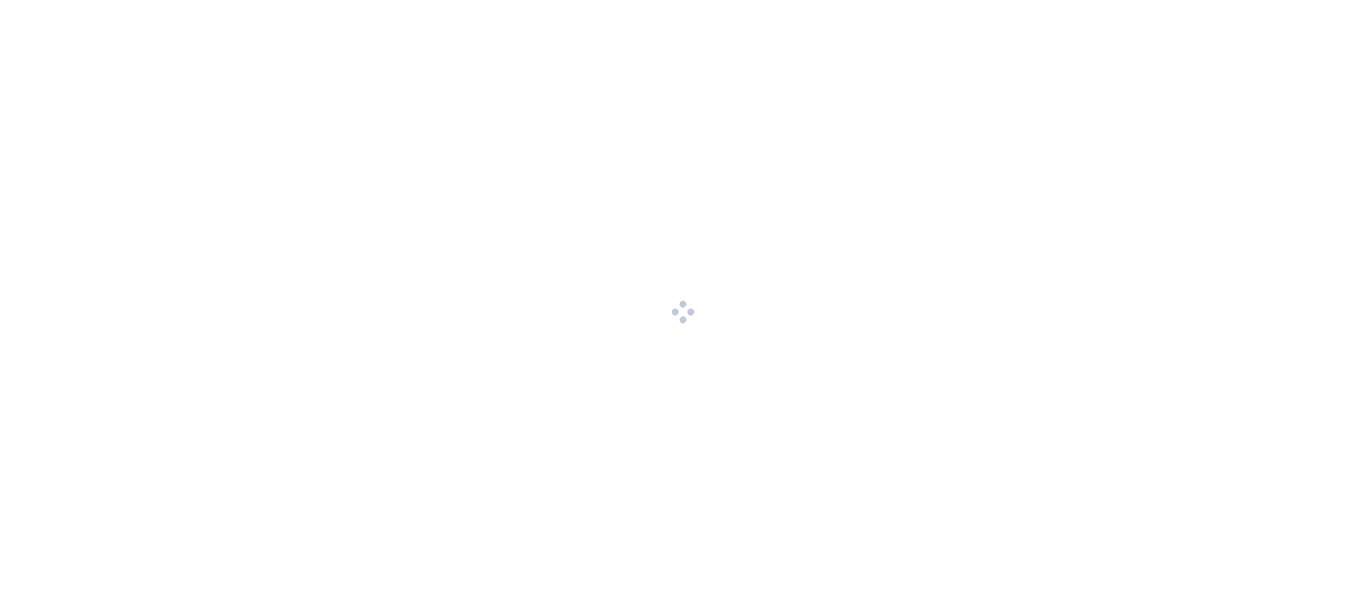 scroll, scrollTop: 0, scrollLeft: 0, axis: both 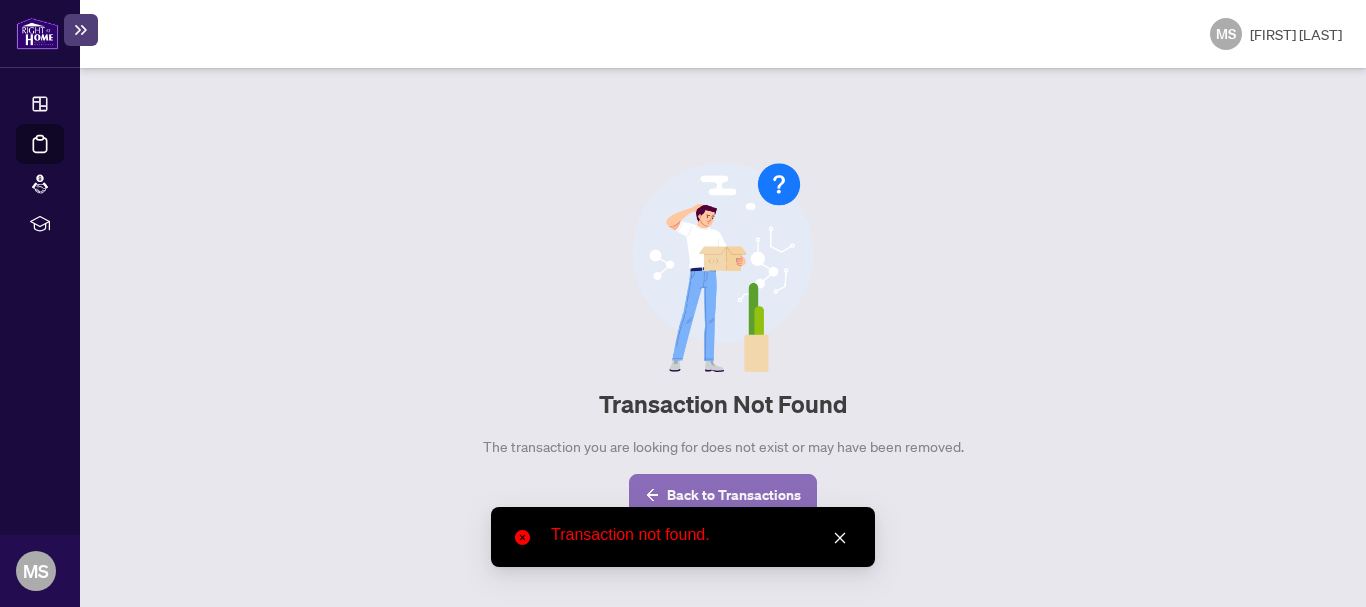 click on "Back to Transactions" at bounding box center (723, 495) 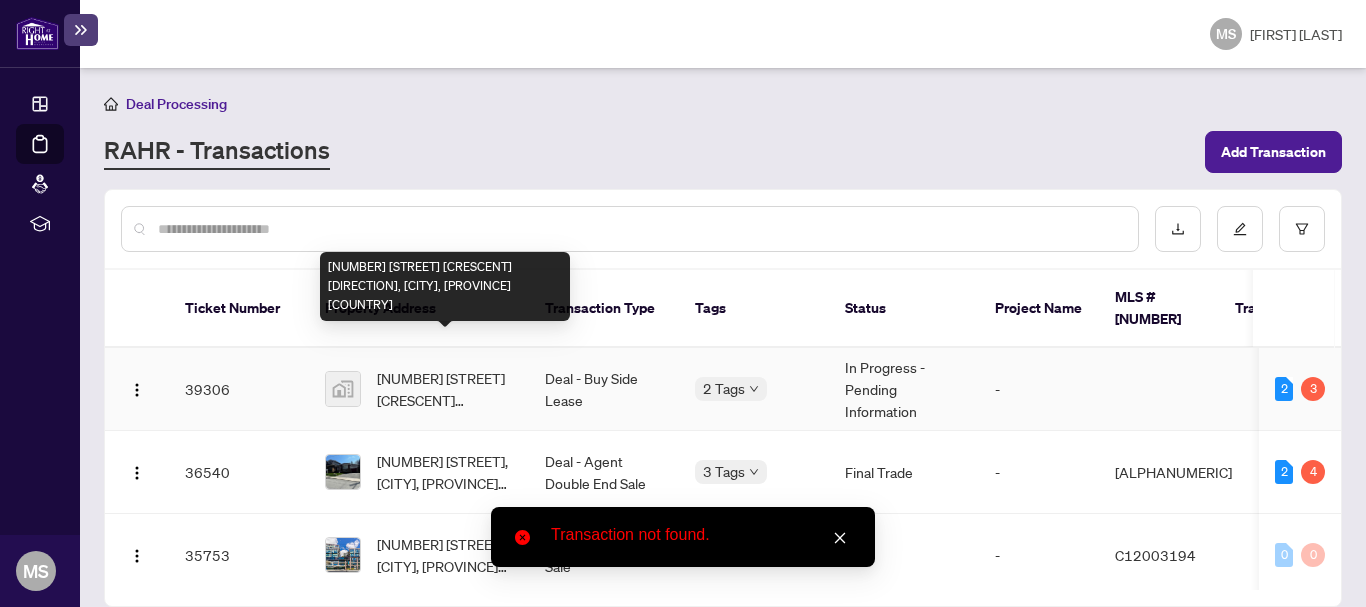 click on "[NUMBER] [STREET] [CITY], [PROVINCE], [COUNTRY]" at bounding box center [445, 389] 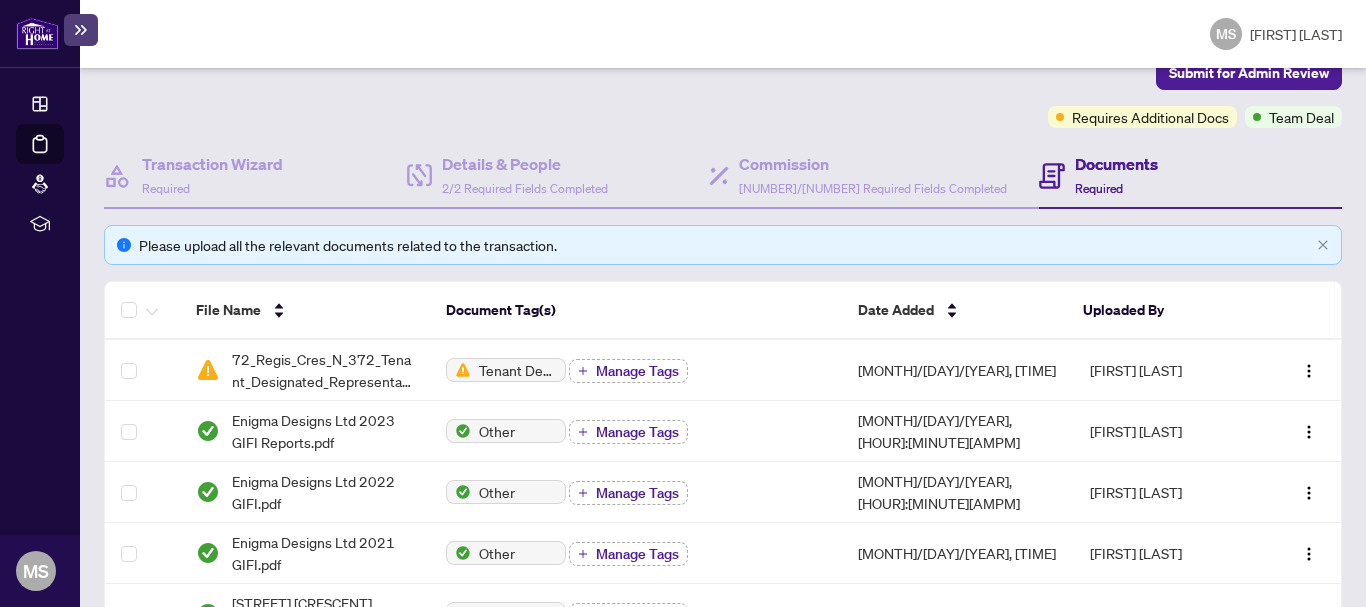 scroll, scrollTop: 257, scrollLeft: 0, axis: vertical 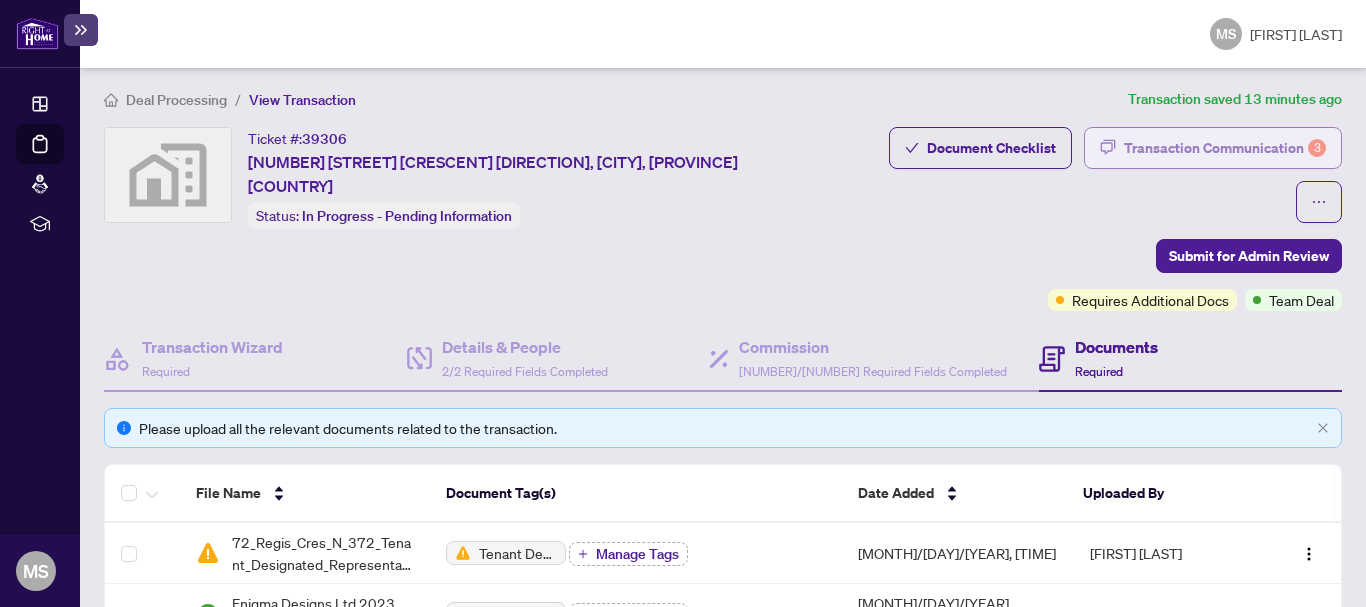 click on "Transaction Communication 3" at bounding box center [1225, 148] 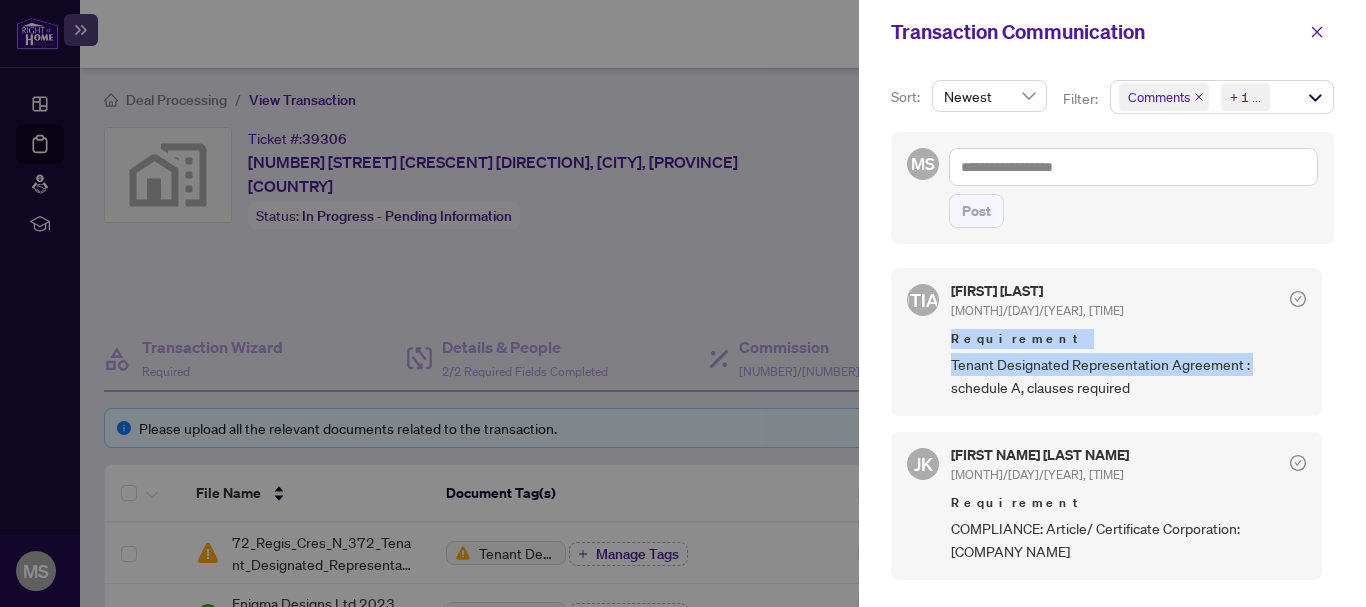 drag, startPoint x: 1328, startPoint y: 301, endPoint x: 1331, endPoint y: 352, distance: 51.088158 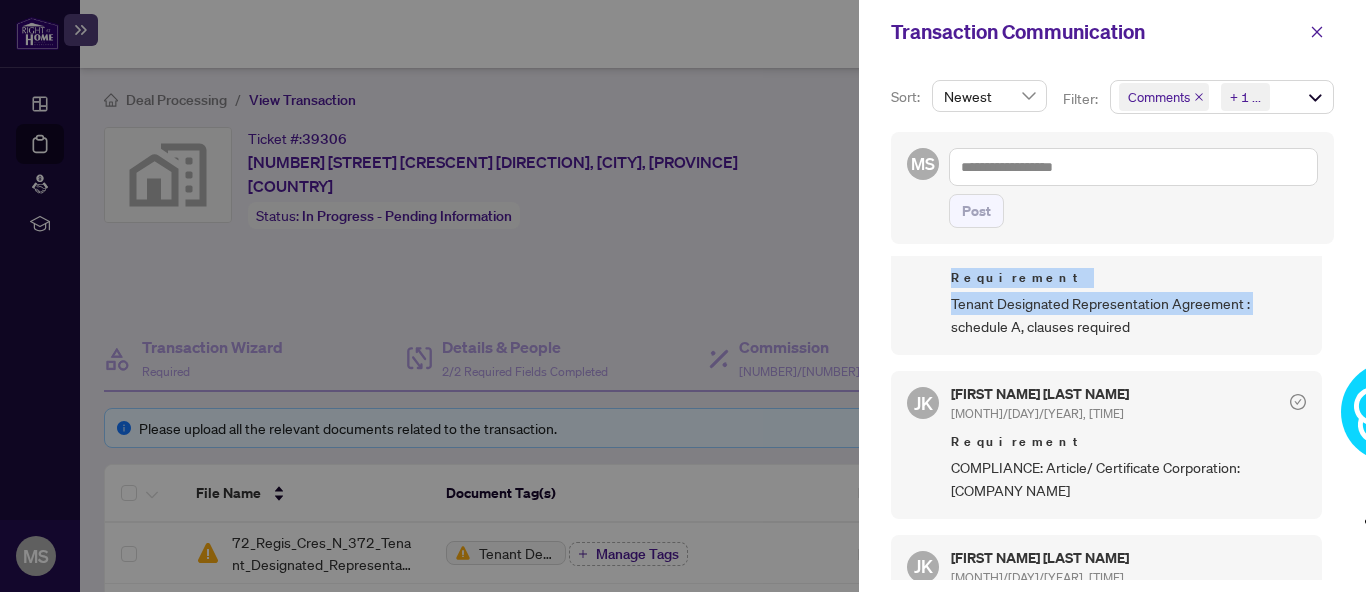 scroll, scrollTop: 62, scrollLeft: 0, axis: vertical 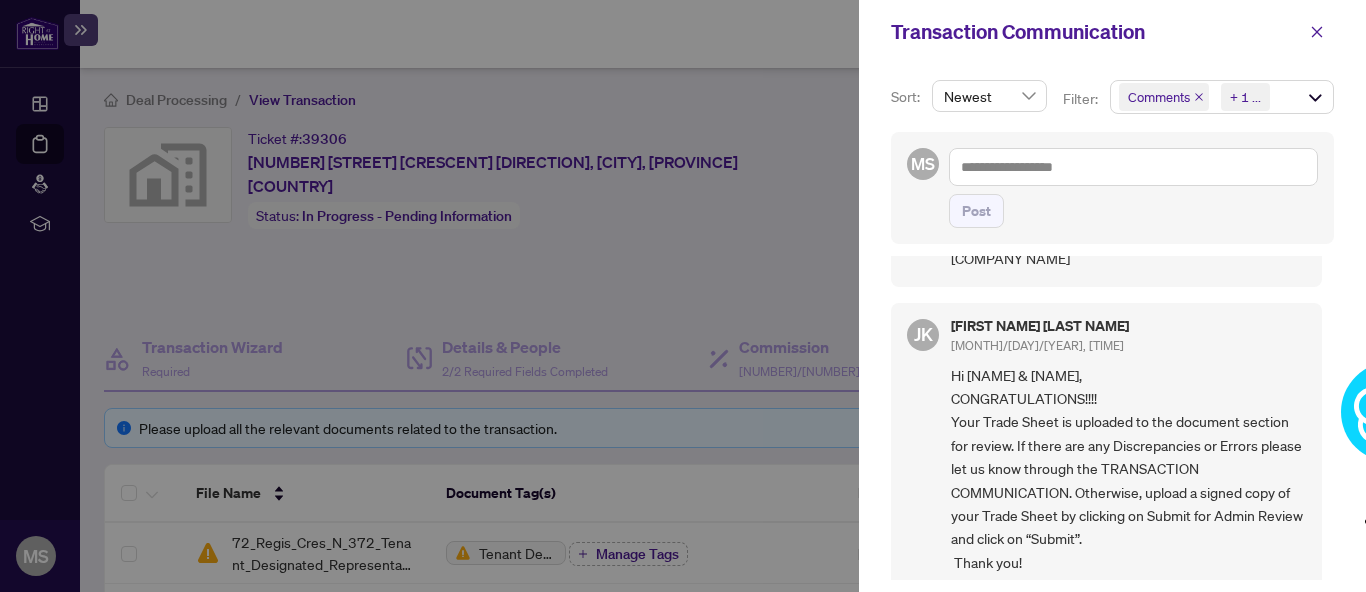 click at bounding box center [683, 296] 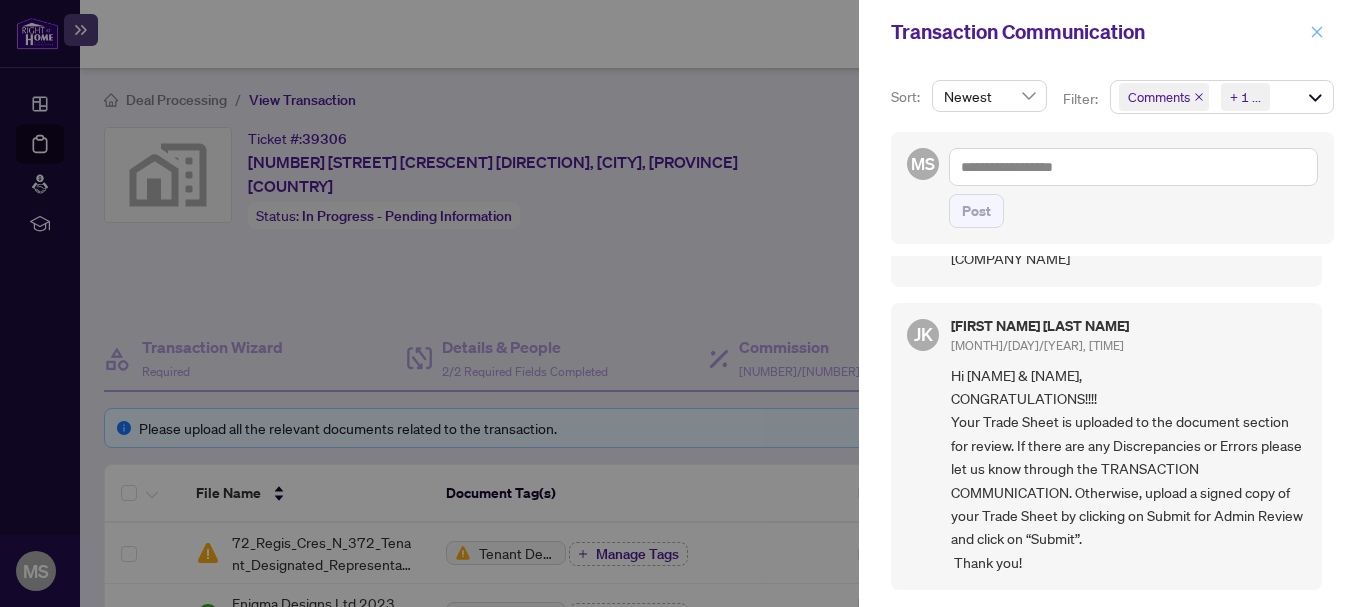 click at bounding box center [1317, 32] 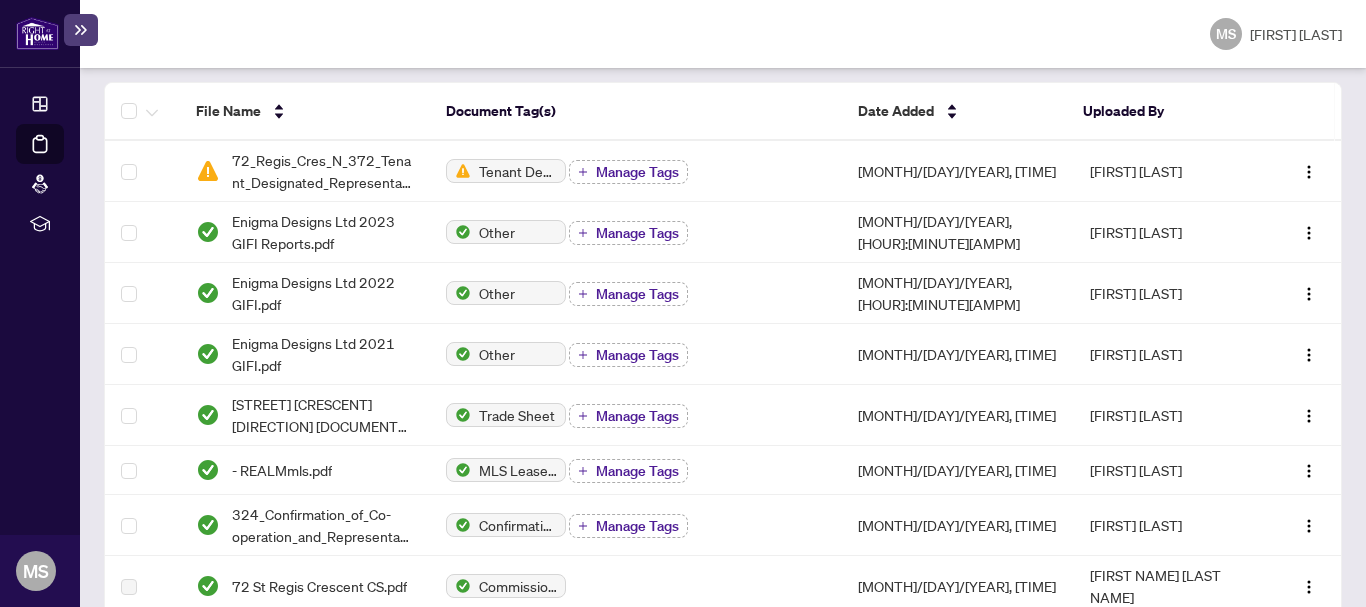 scroll, scrollTop: 359, scrollLeft: 0, axis: vertical 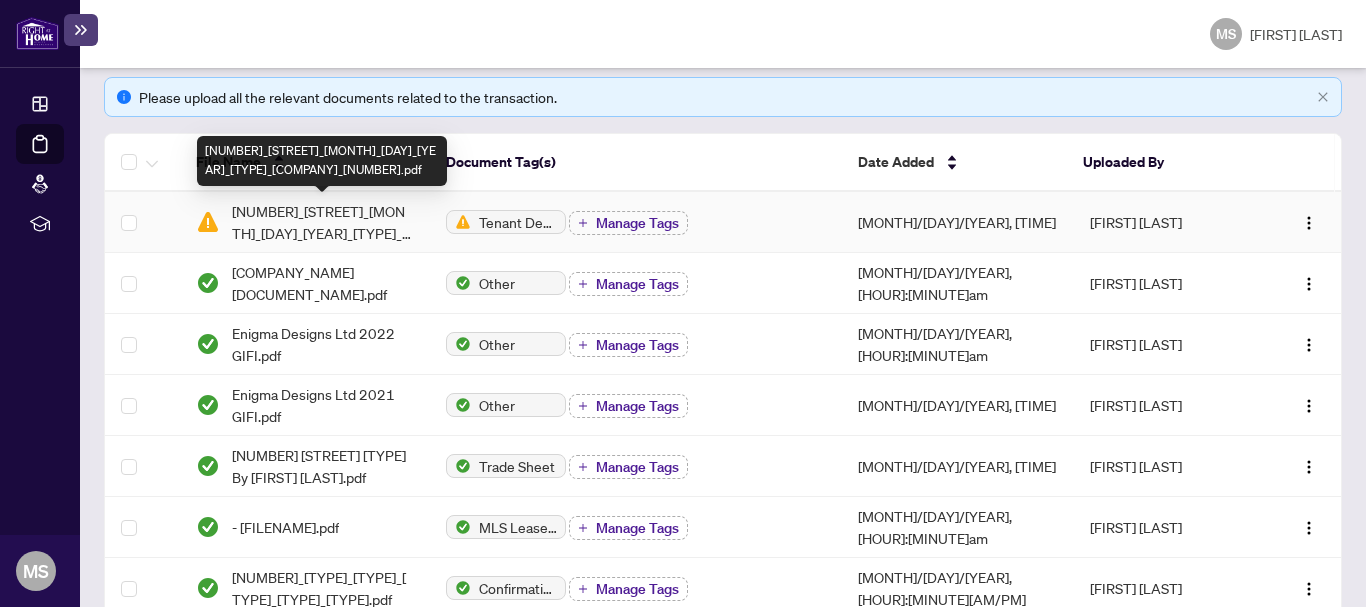 click on "[NUMBER]_[STREET]_[MONTH]_[DAY]_[YEAR]_[TYPE]_[COMPANY]_[NUMBER].pdf" at bounding box center [323, 222] 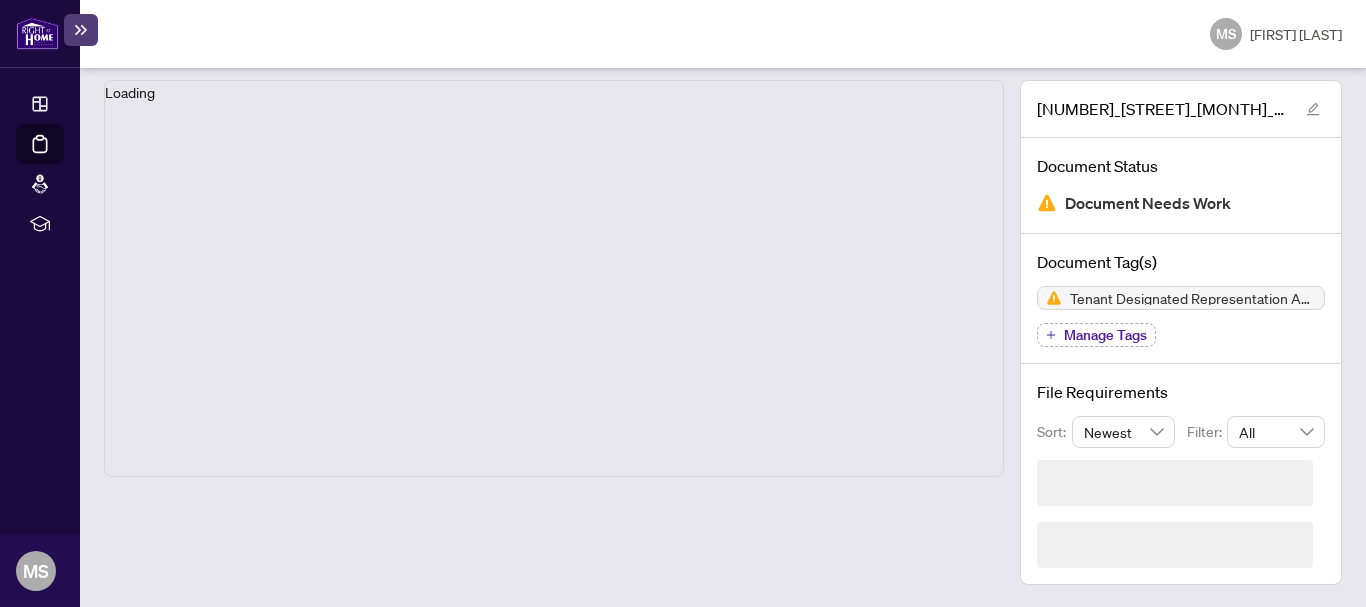 scroll, scrollTop: 45, scrollLeft: 0, axis: vertical 